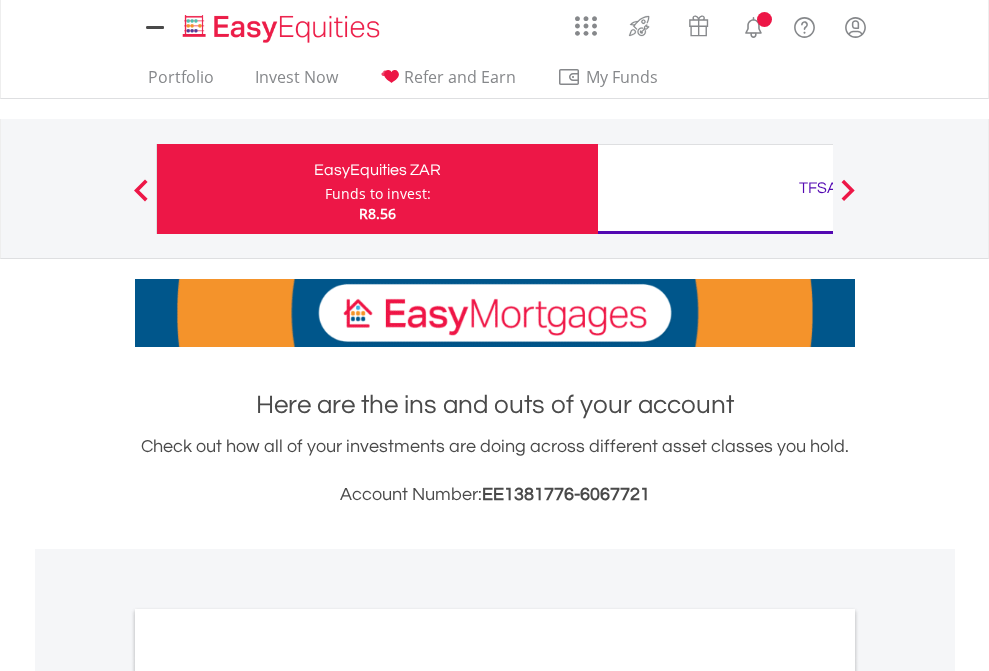 scroll, scrollTop: 0, scrollLeft: 0, axis: both 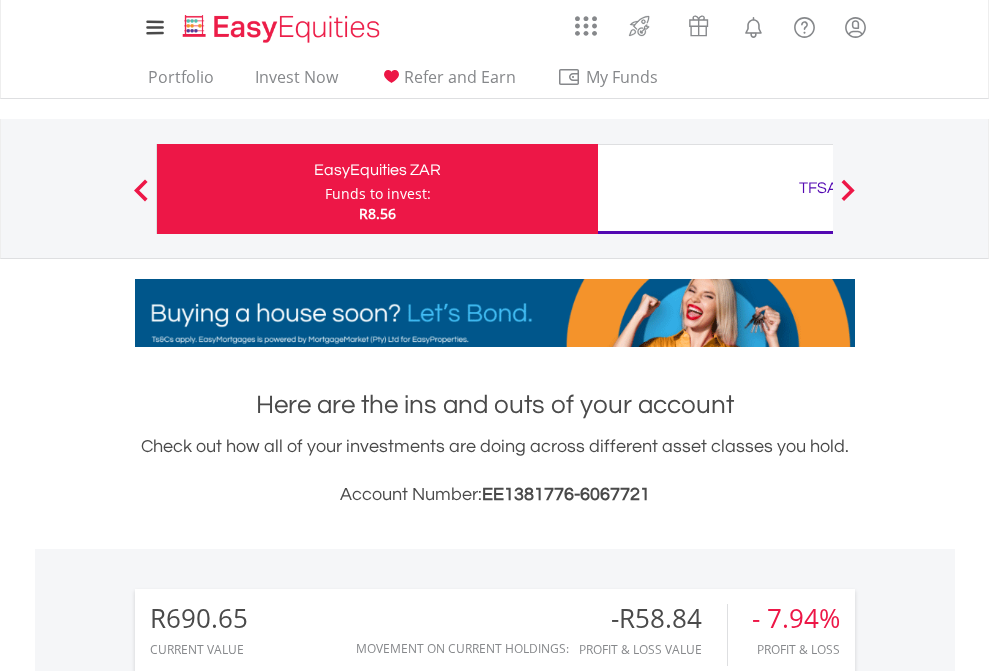 click on "Funds to invest:" at bounding box center [378, 194] 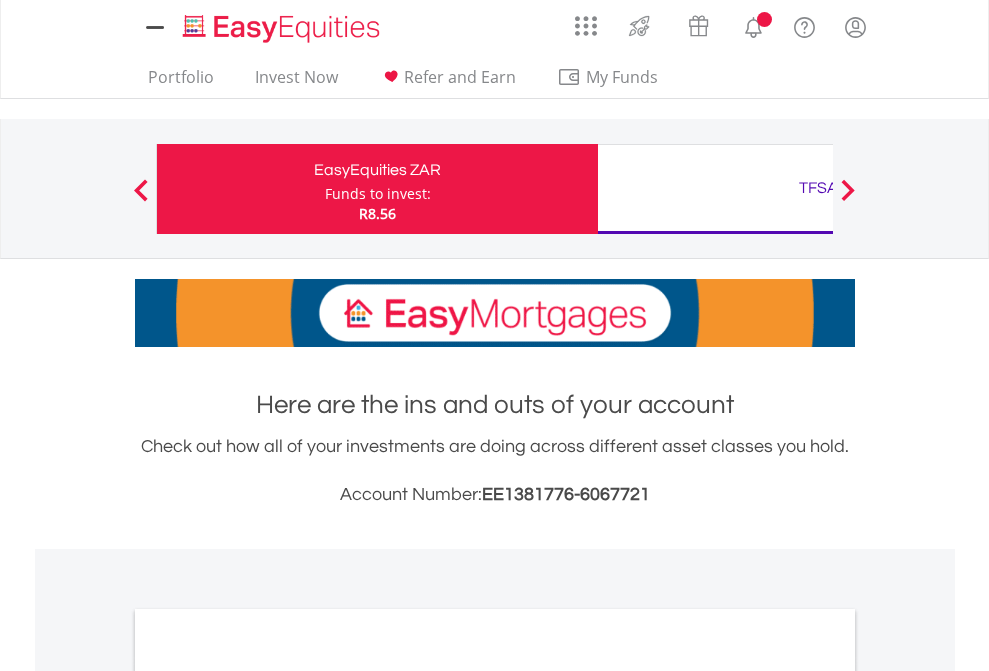 scroll, scrollTop: 0, scrollLeft: 0, axis: both 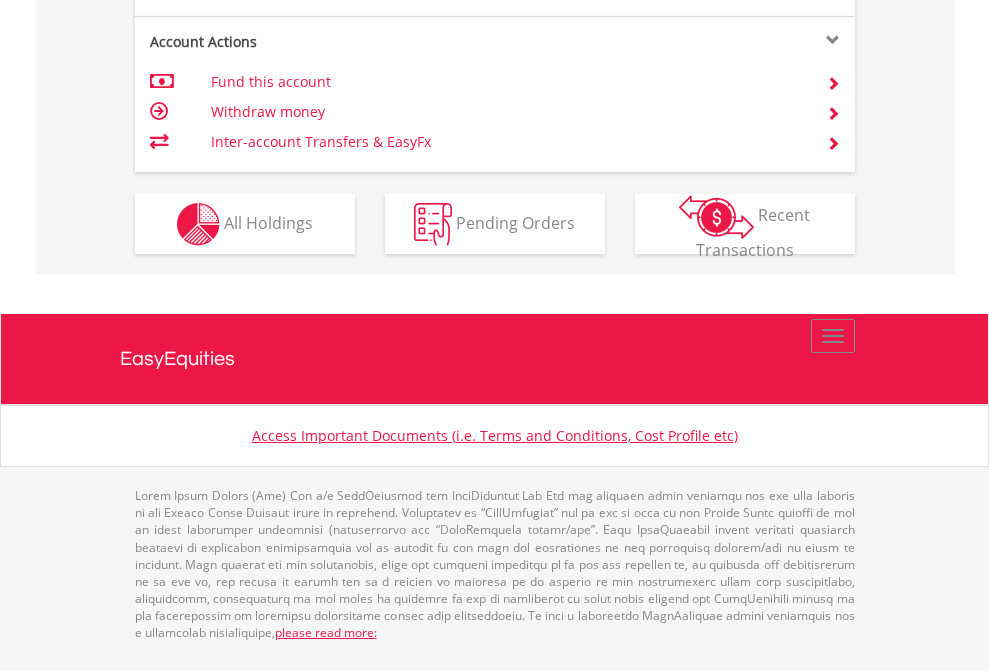click on "Investment types" at bounding box center [706, -337] 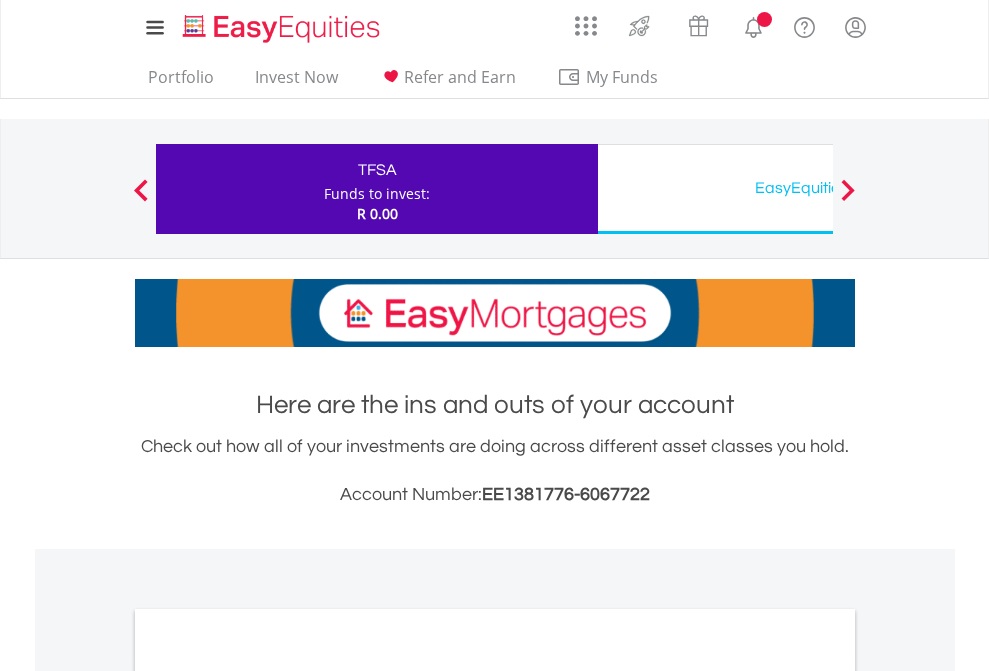 scroll, scrollTop: 0, scrollLeft: 0, axis: both 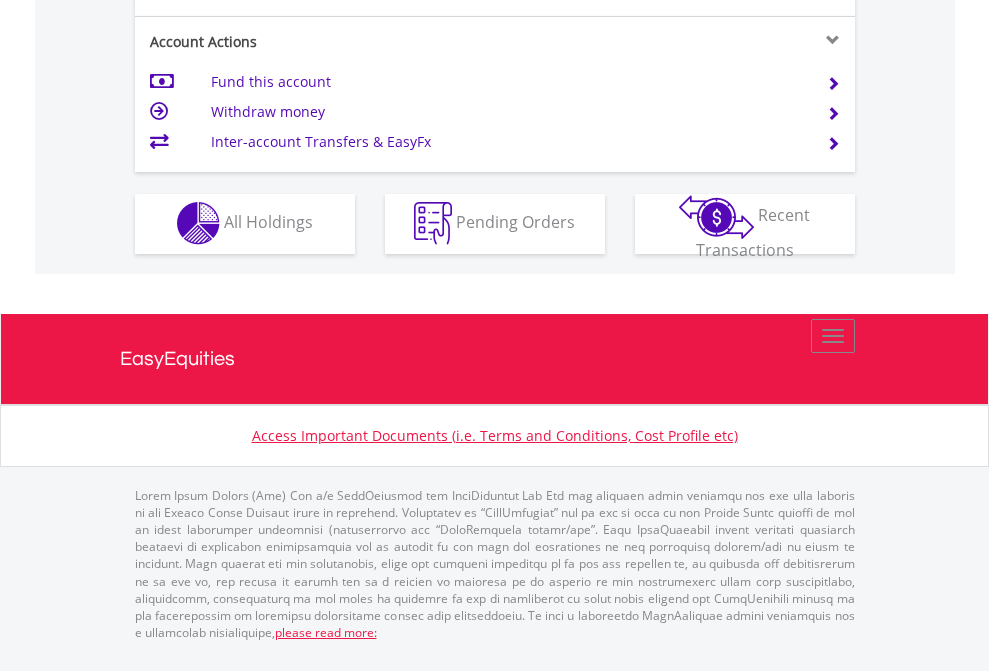 click on "Investment types" at bounding box center (706, -353) 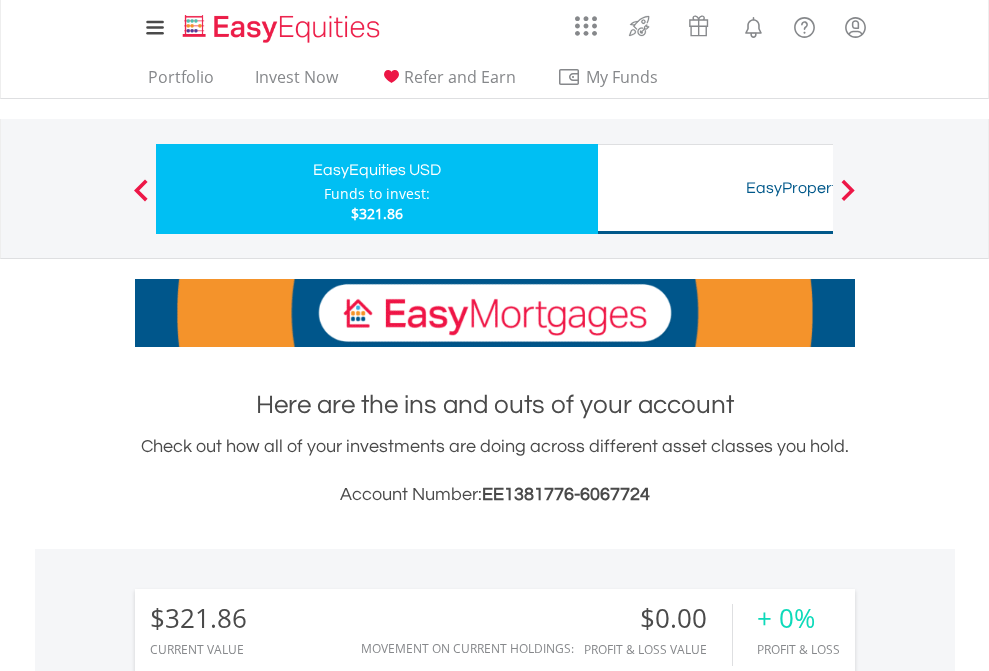 scroll, scrollTop: 671, scrollLeft: 0, axis: vertical 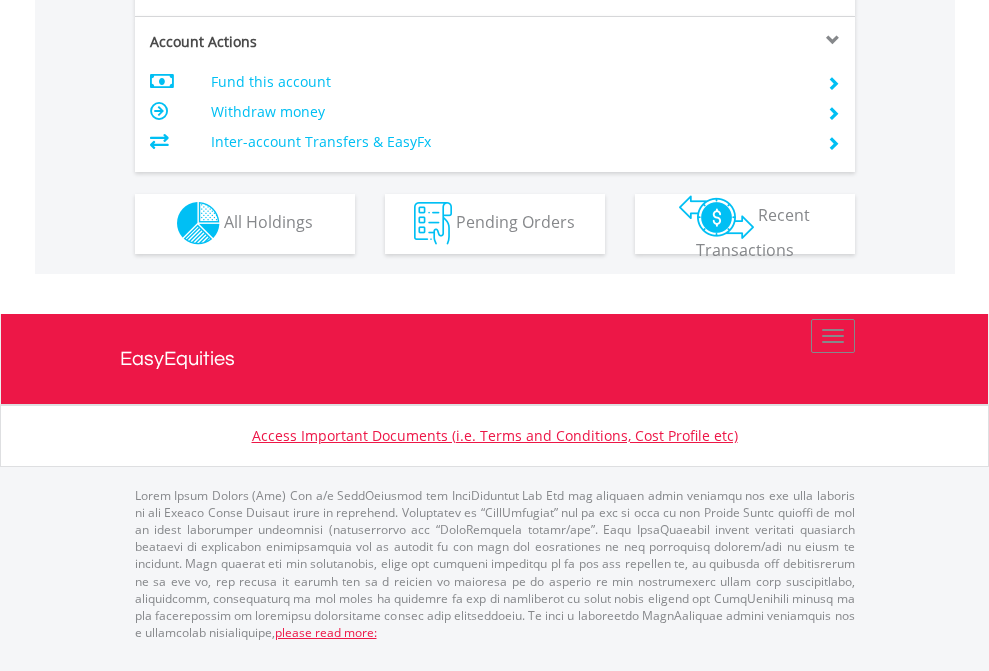 click on "Investment types" at bounding box center (706, -353) 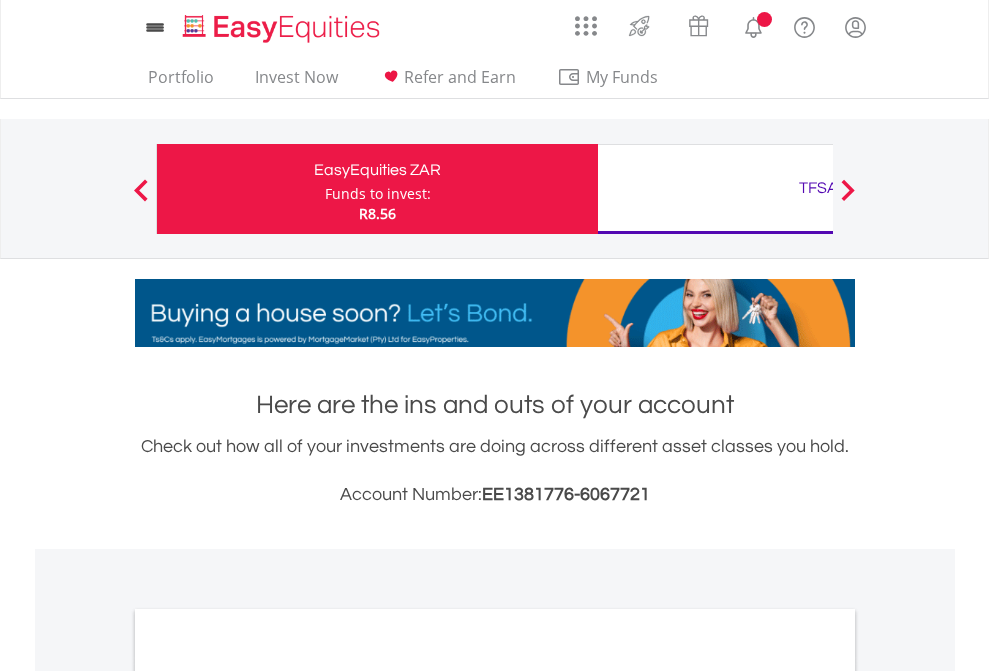 click on "All Holdings" at bounding box center [268, 1096] 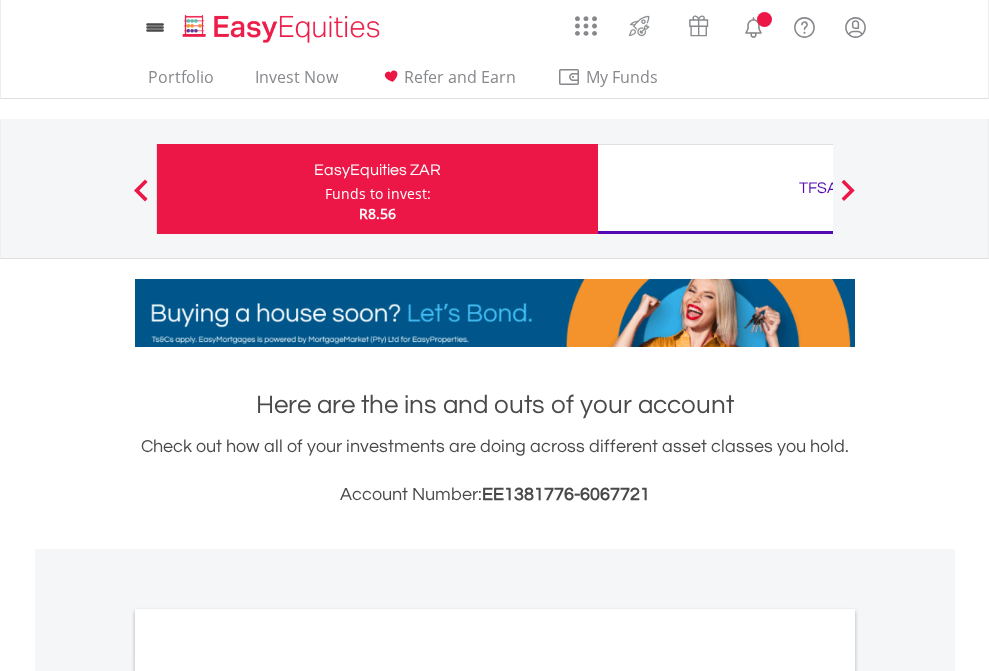scroll, scrollTop: 1202, scrollLeft: 0, axis: vertical 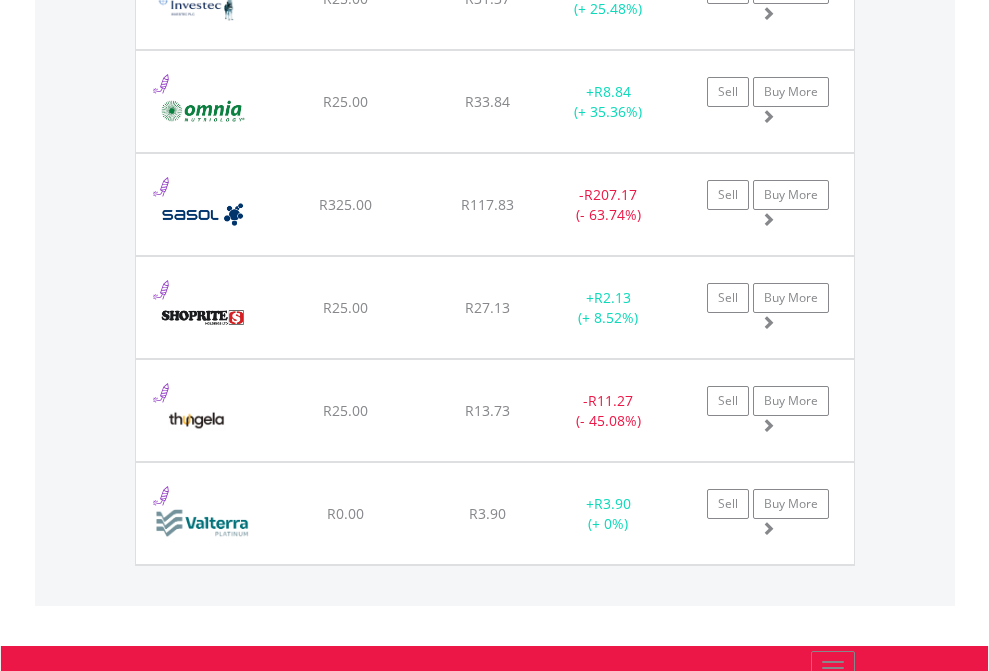 click on "TFSA" at bounding box center (818, -2076) 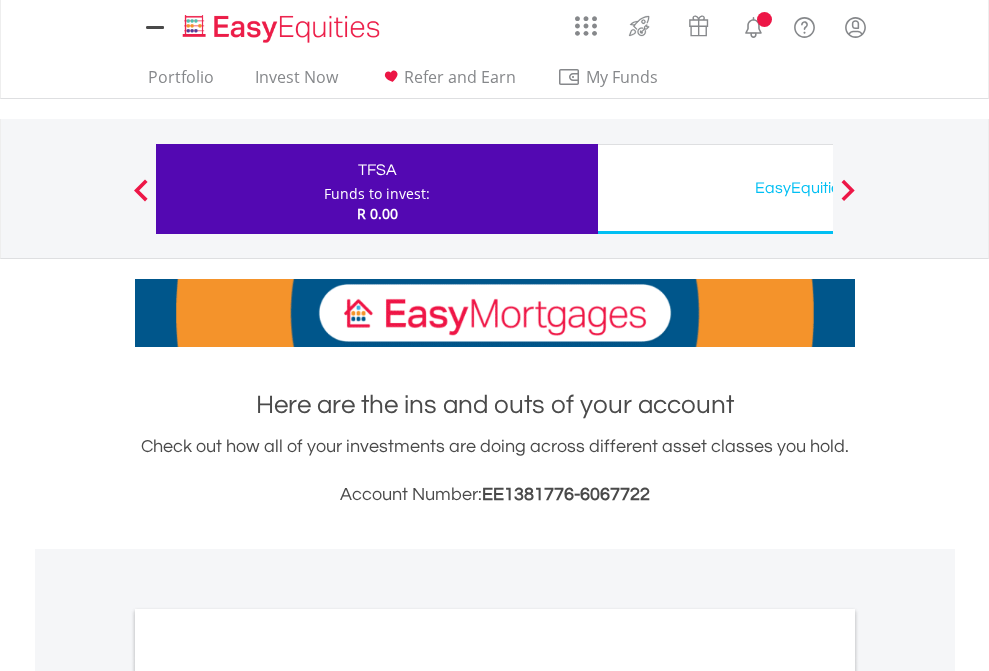 scroll, scrollTop: 0, scrollLeft: 0, axis: both 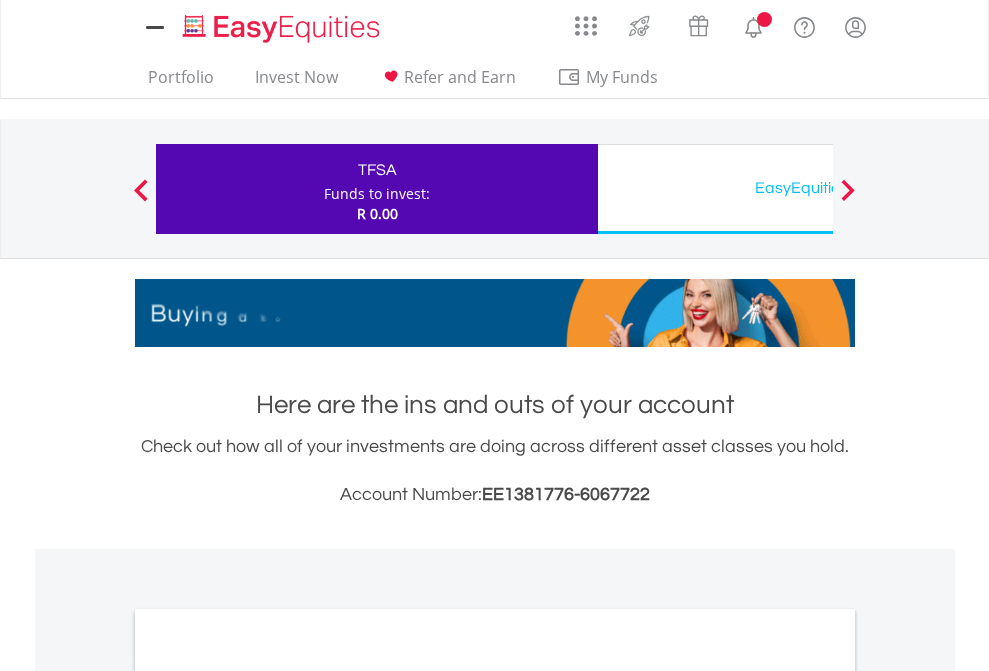 click on "All Holdings" at bounding box center (268, 1096) 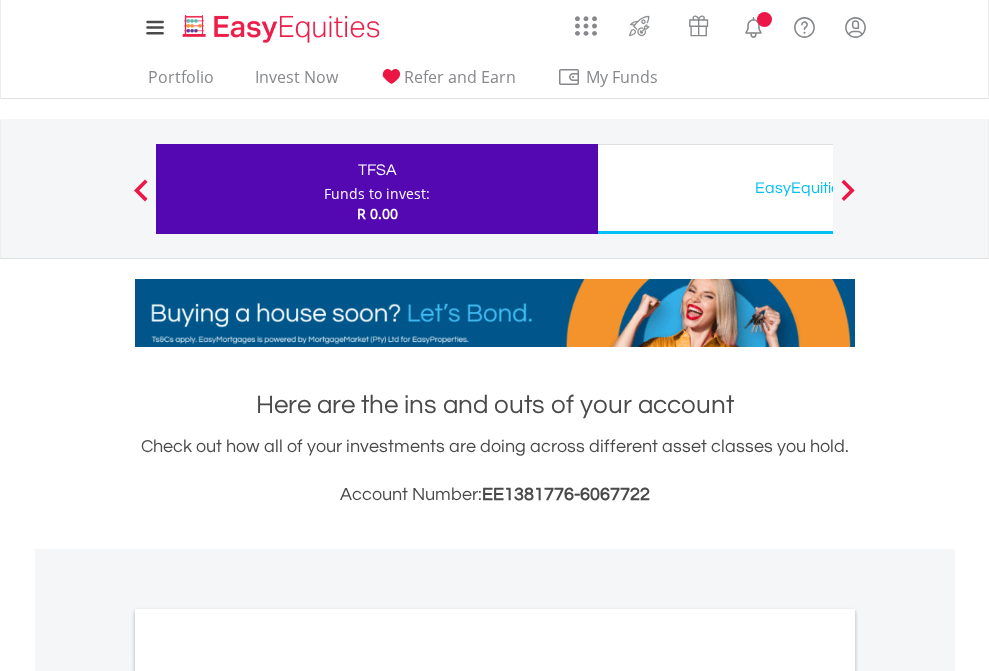 scroll, scrollTop: 1202, scrollLeft: 0, axis: vertical 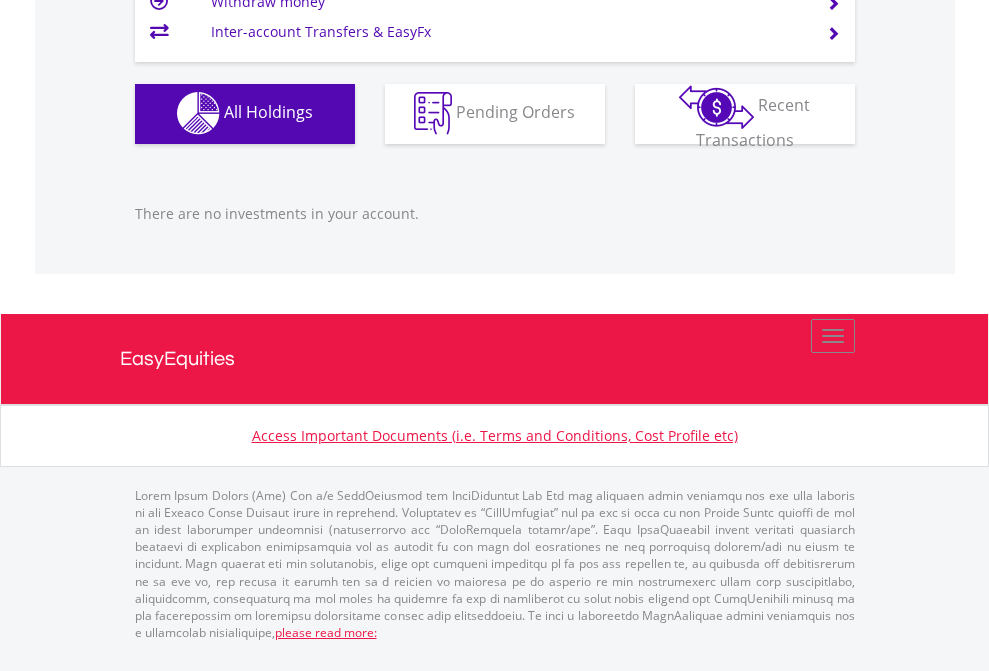 click on "EasyEquities USD" at bounding box center [818, -1142] 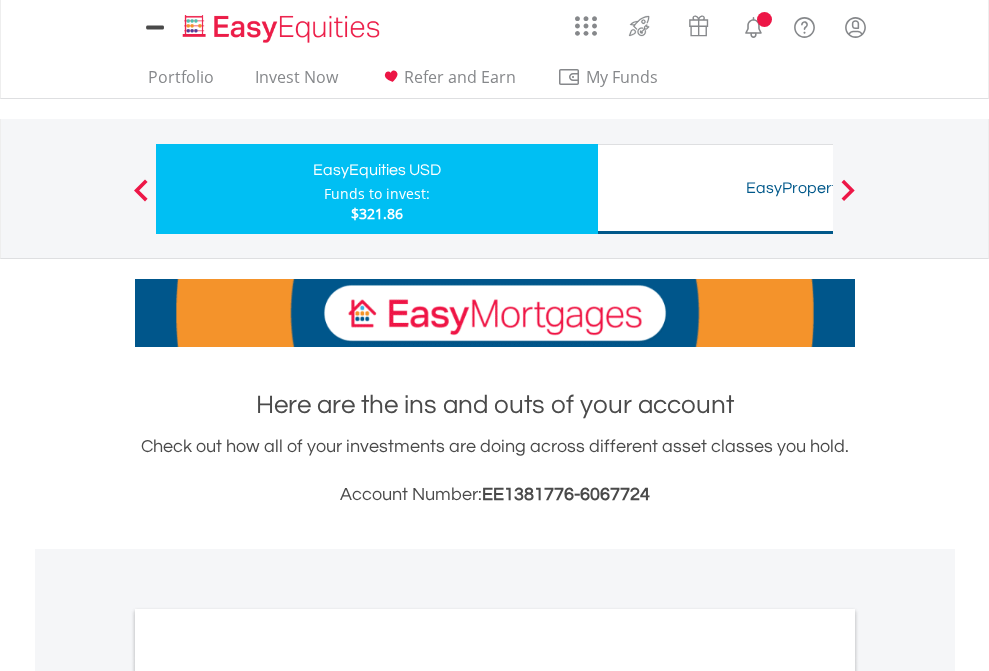 scroll, scrollTop: 1202, scrollLeft: 0, axis: vertical 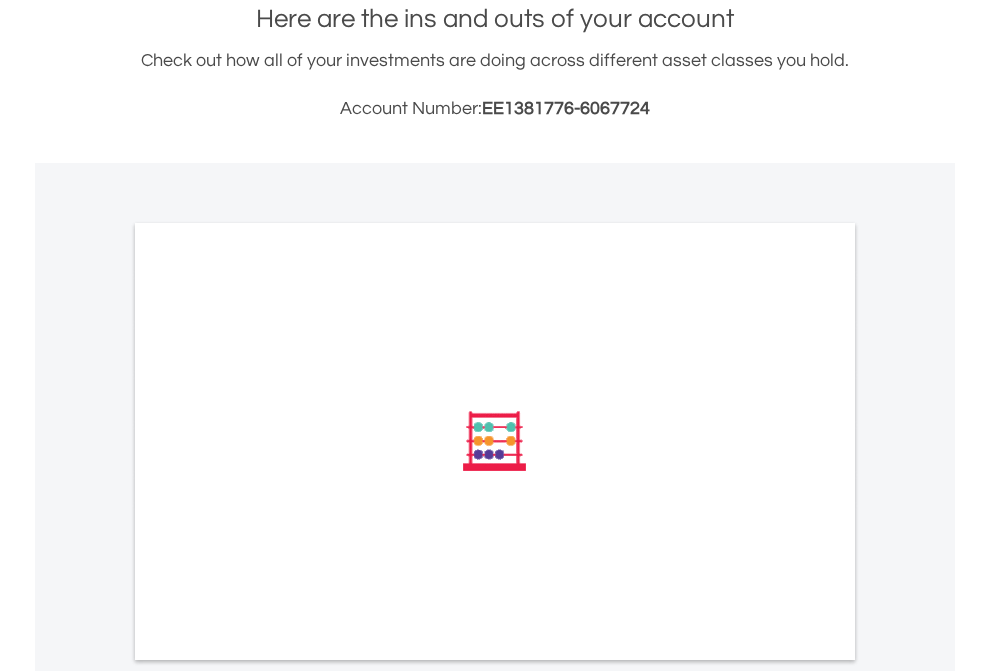 click on "All Holdings" at bounding box center [268, 710] 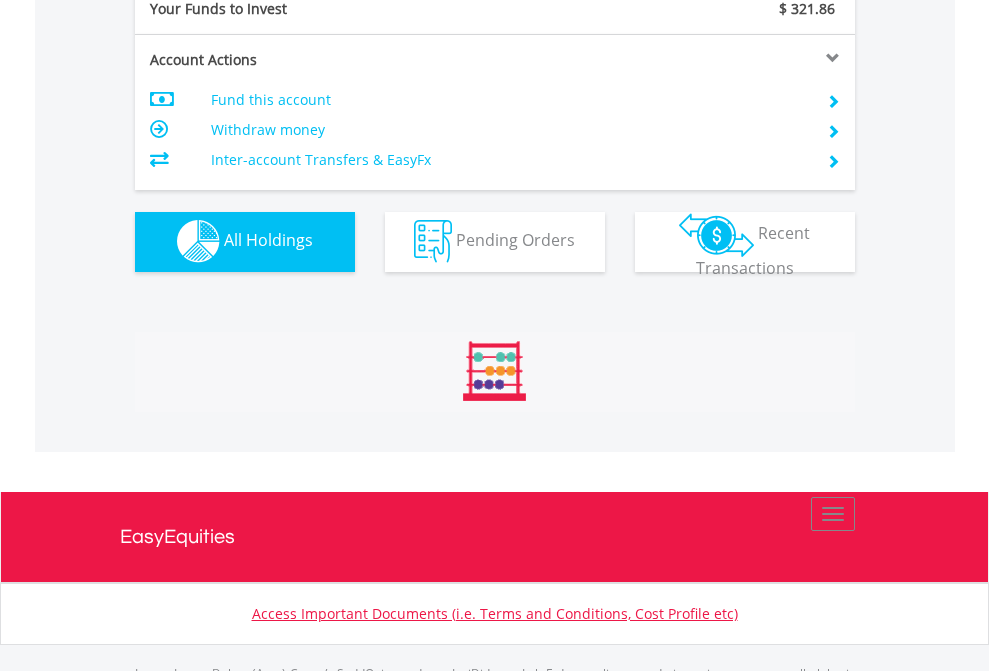 scroll, scrollTop: 999808, scrollLeft: 999687, axis: both 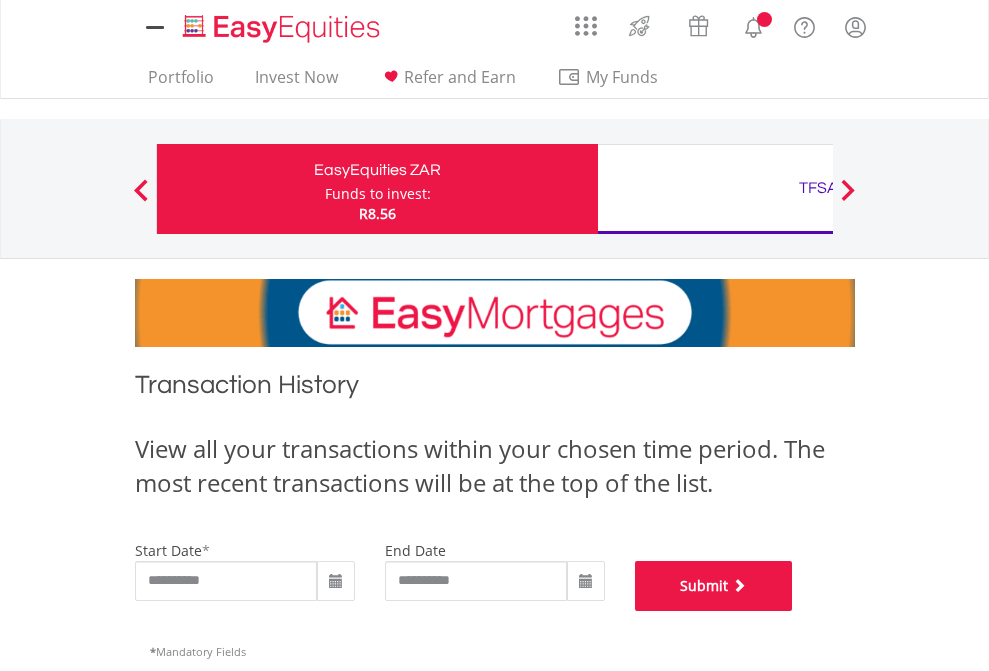 click on "Submit" at bounding box center [714, 586] 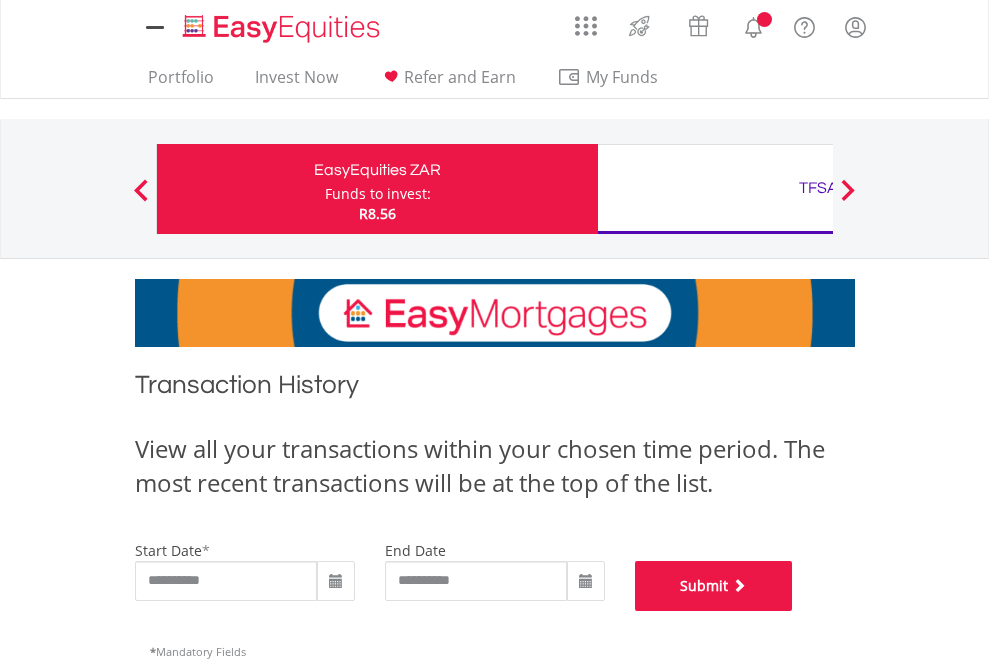 scroll, scrollTop: 811, scrollLeft: 0, axis: vertical 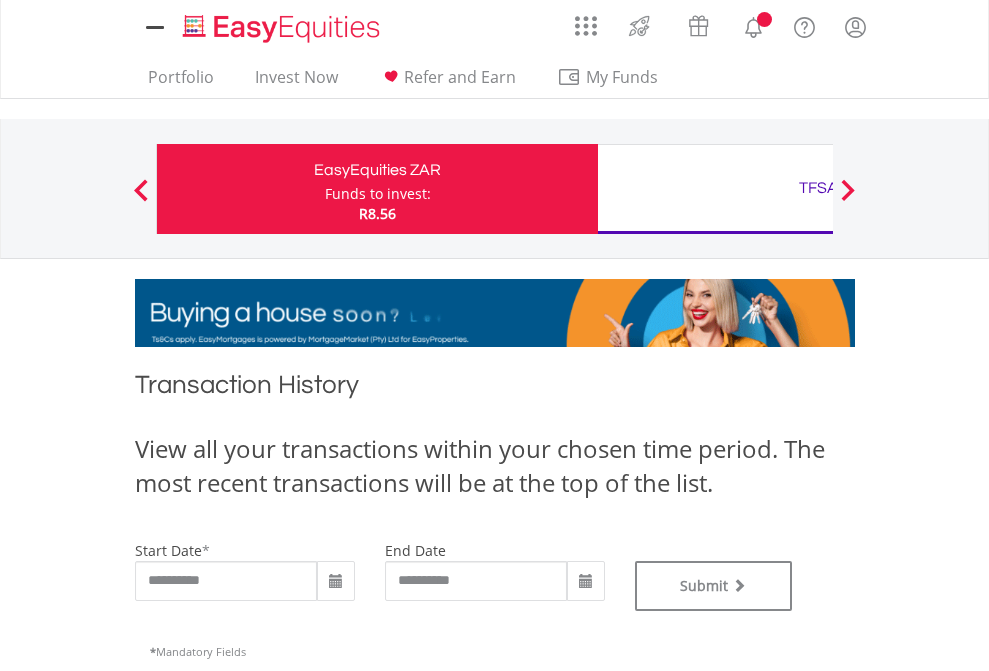 click on "TFSA" at bounding box center (818, 188) 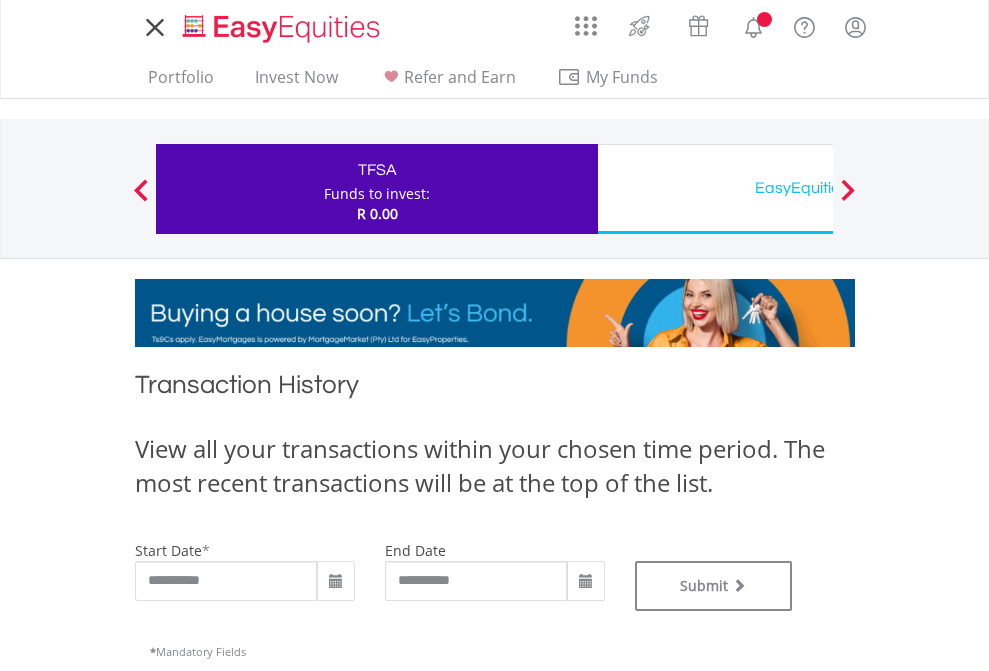 scroll, scrollTop: 811, scrollLeft: 0, axis: vertical 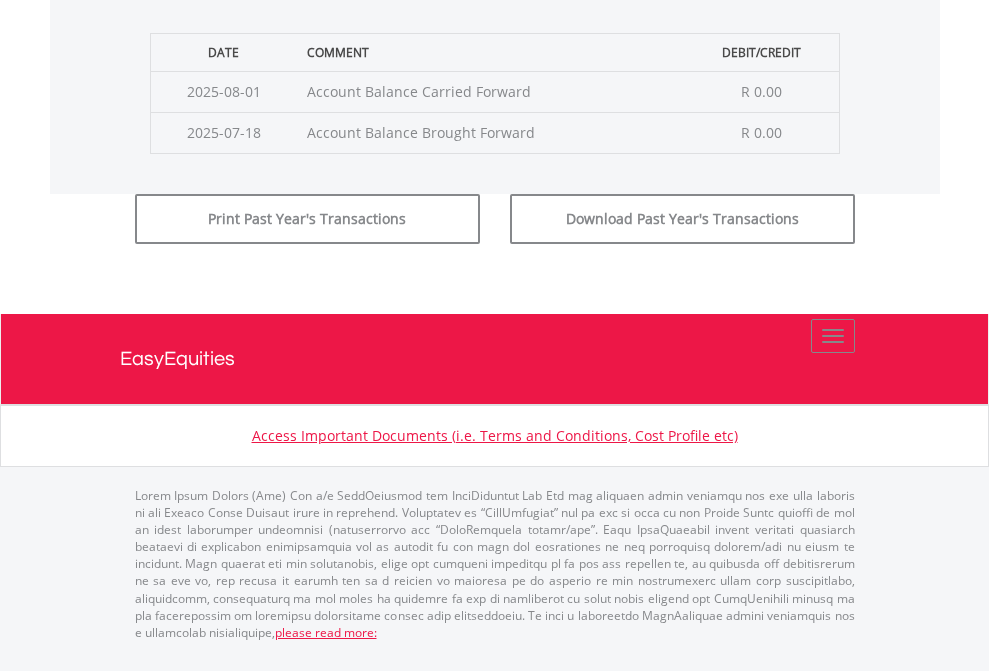 click on "Submit" at bounding box center [714, -183] 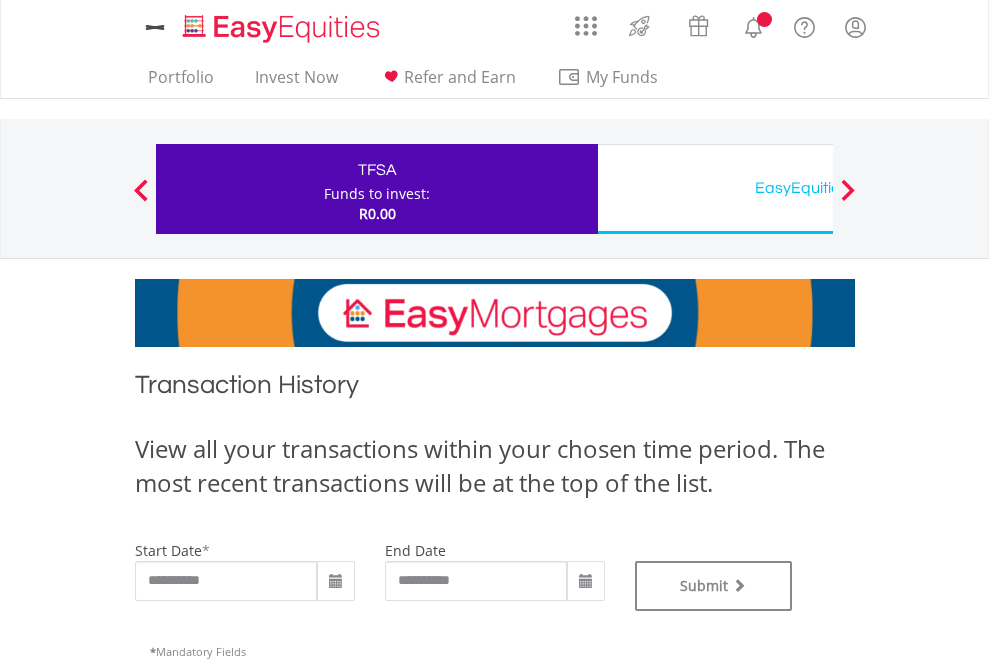 scroll, scrollTop: 0, scrollLeft: 0, axis: both 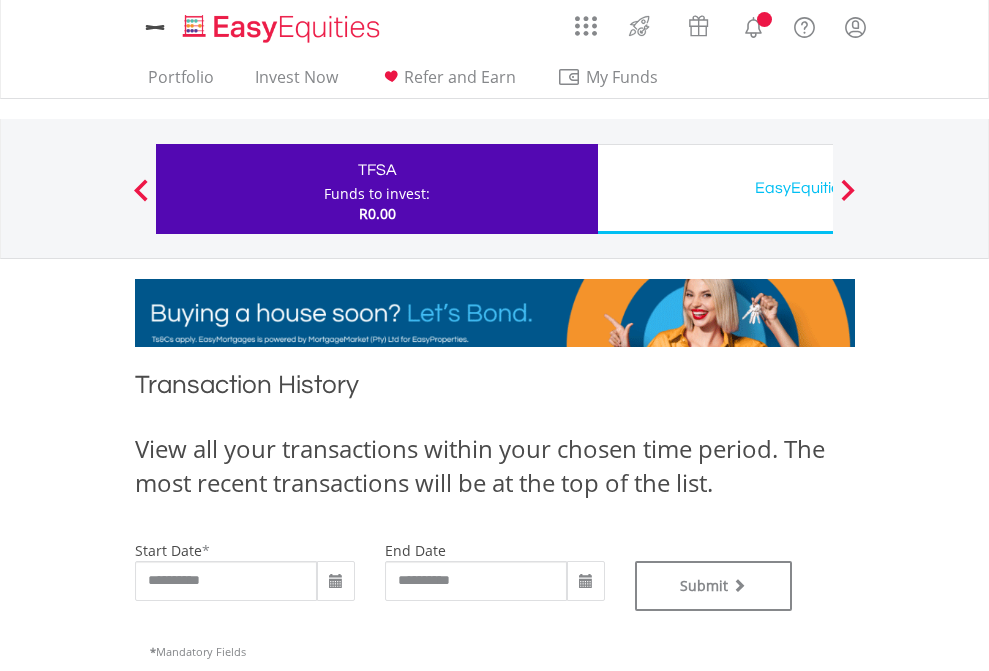 click on "EasyEquities USD" at bounding box center [818, 188] 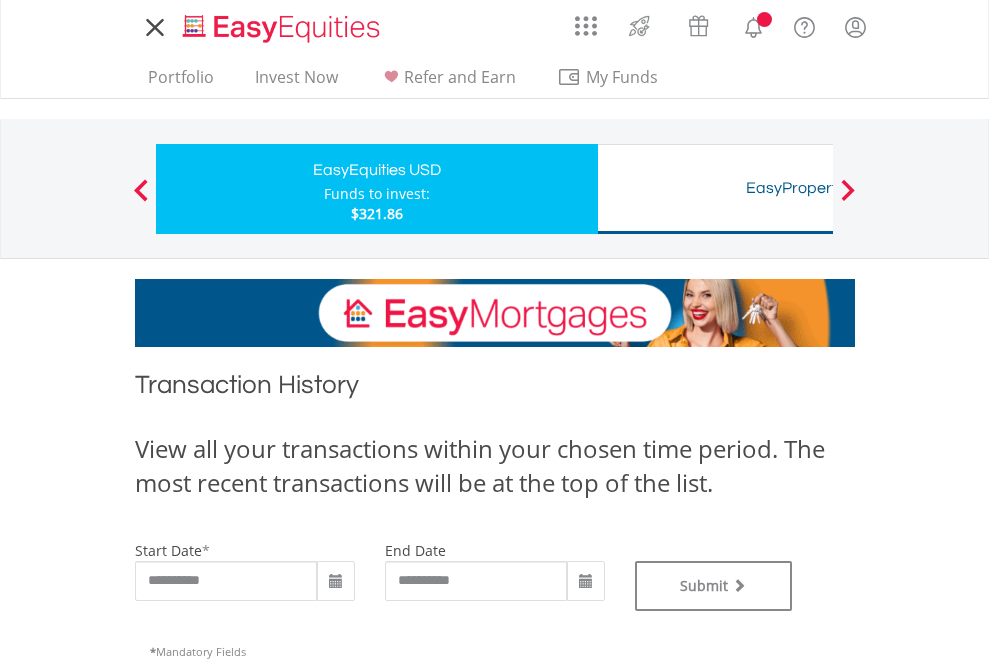 scroll, scrollTop: 0, scrollLeft: 0, axis: both 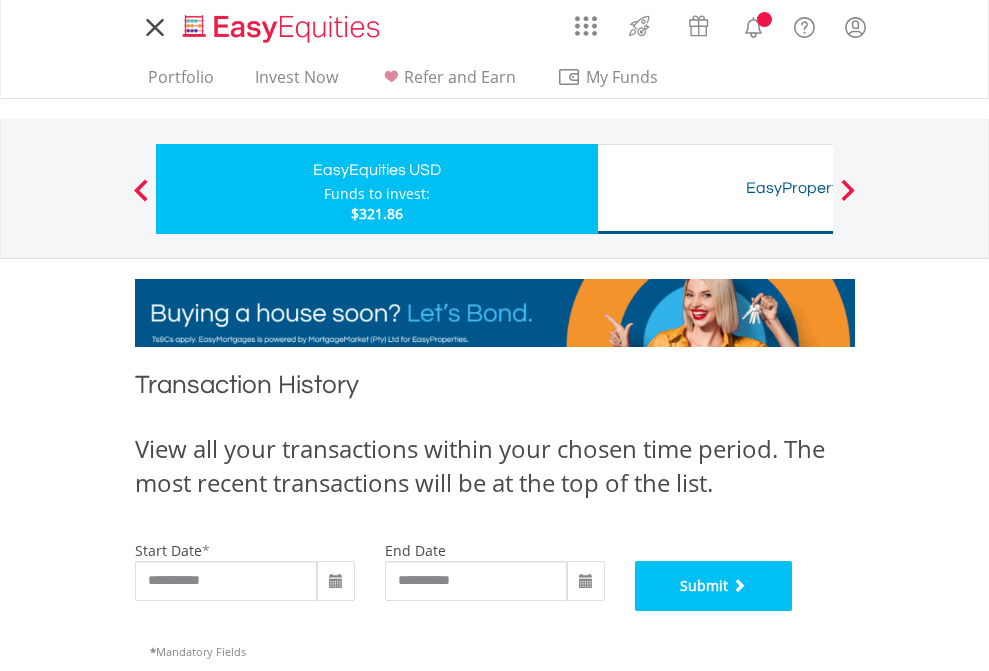 click on "Submit" at bounding box center [714, 586] 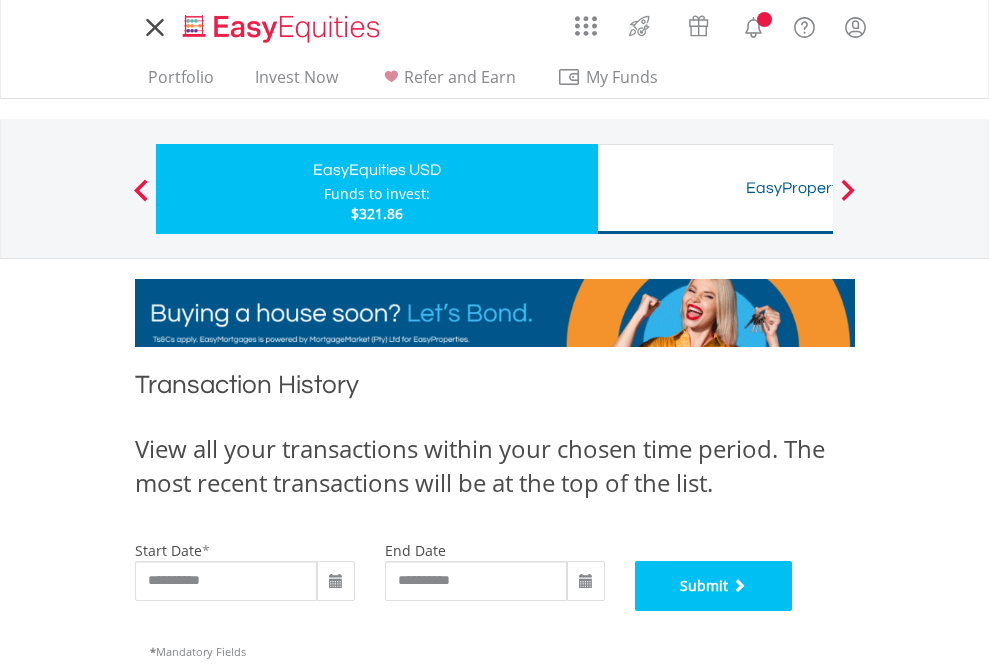 scroll, scrollTop: 811, scrollLeft: 0, axis: vertical 